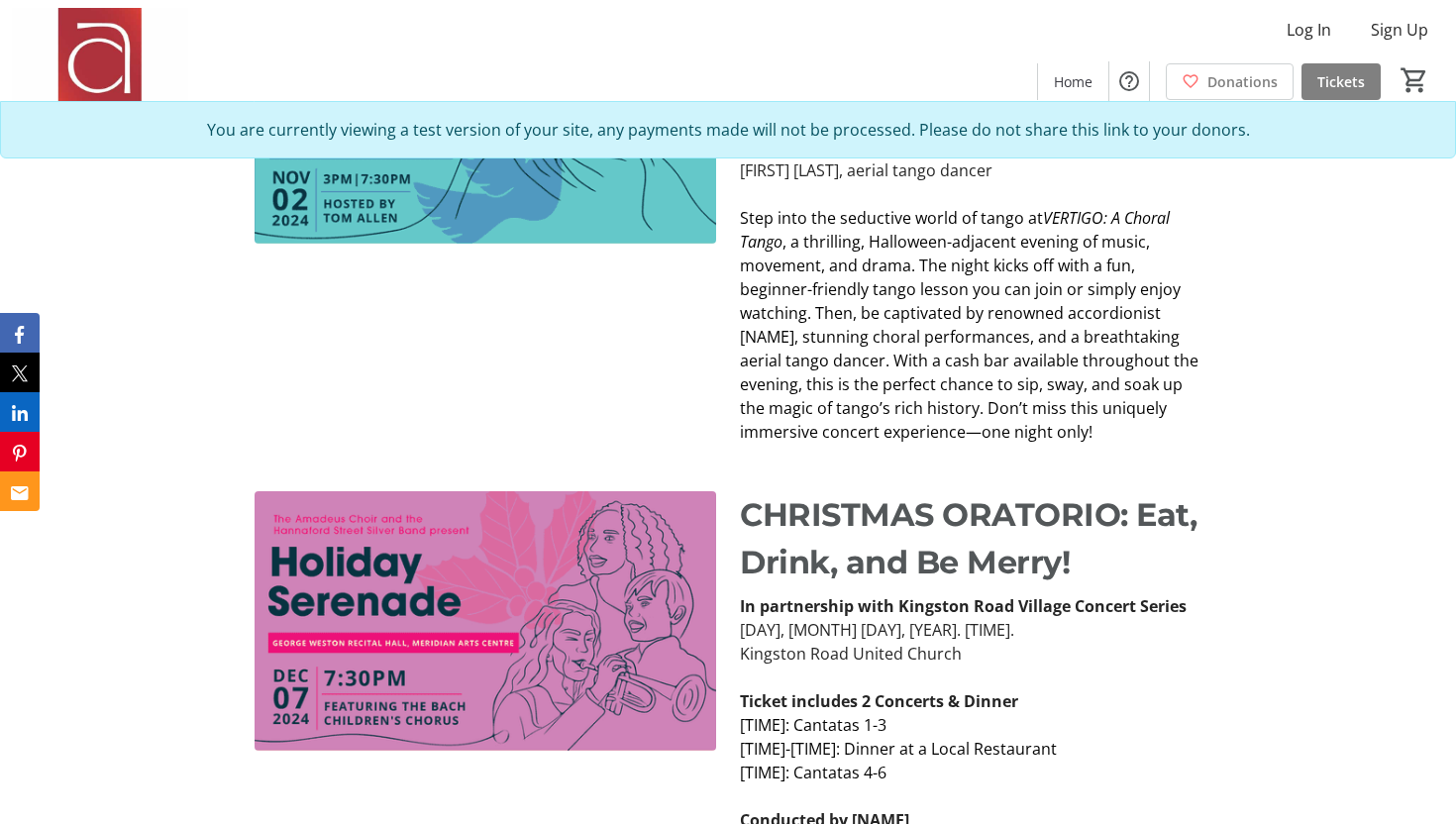 scroll, scrollTop: 1365, scrollLeft: 0, axis: vertical 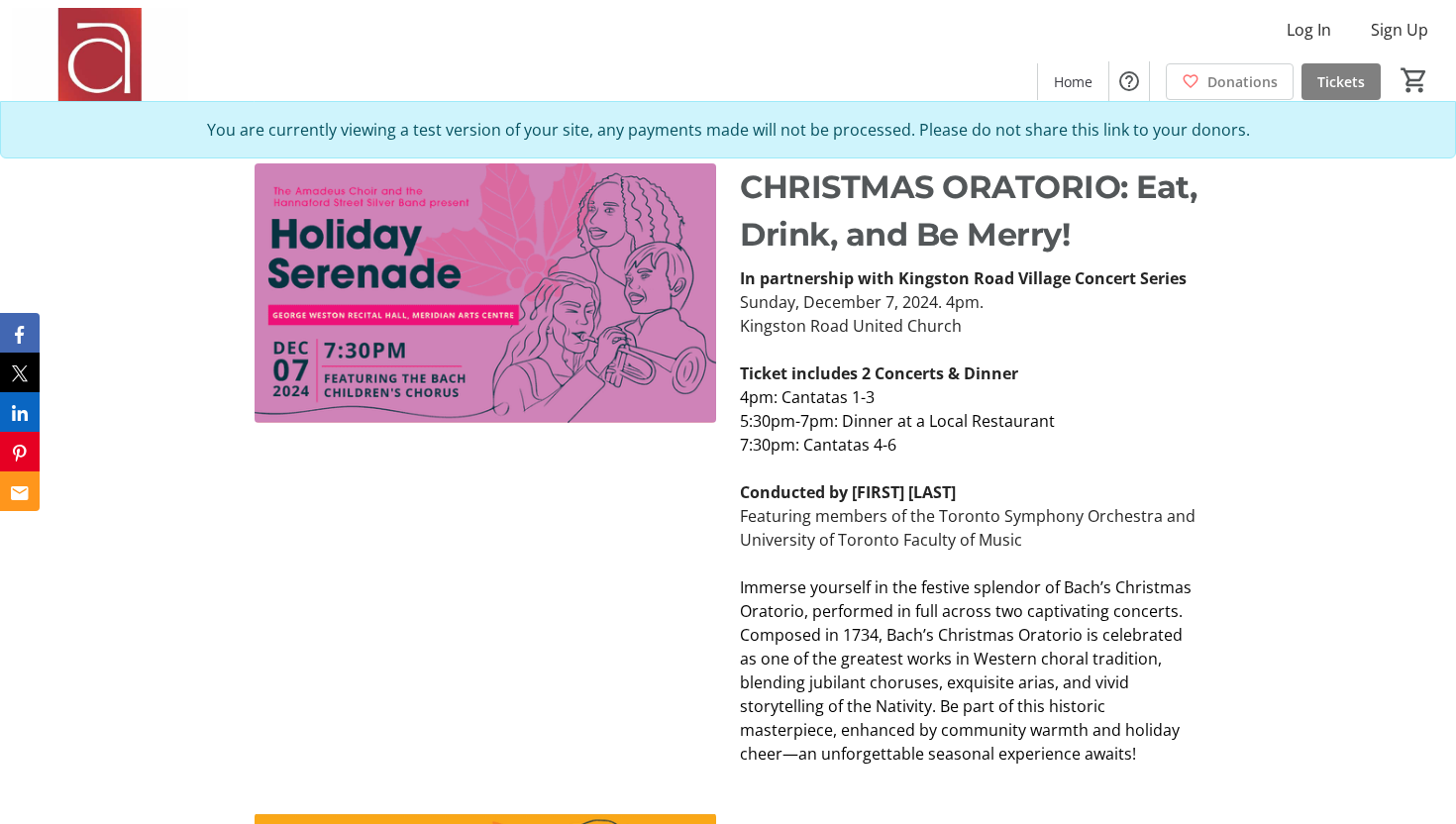 click on "You are currently viewing a test version of your site, any payments made will not be processed. Please do not share this link to your donors." 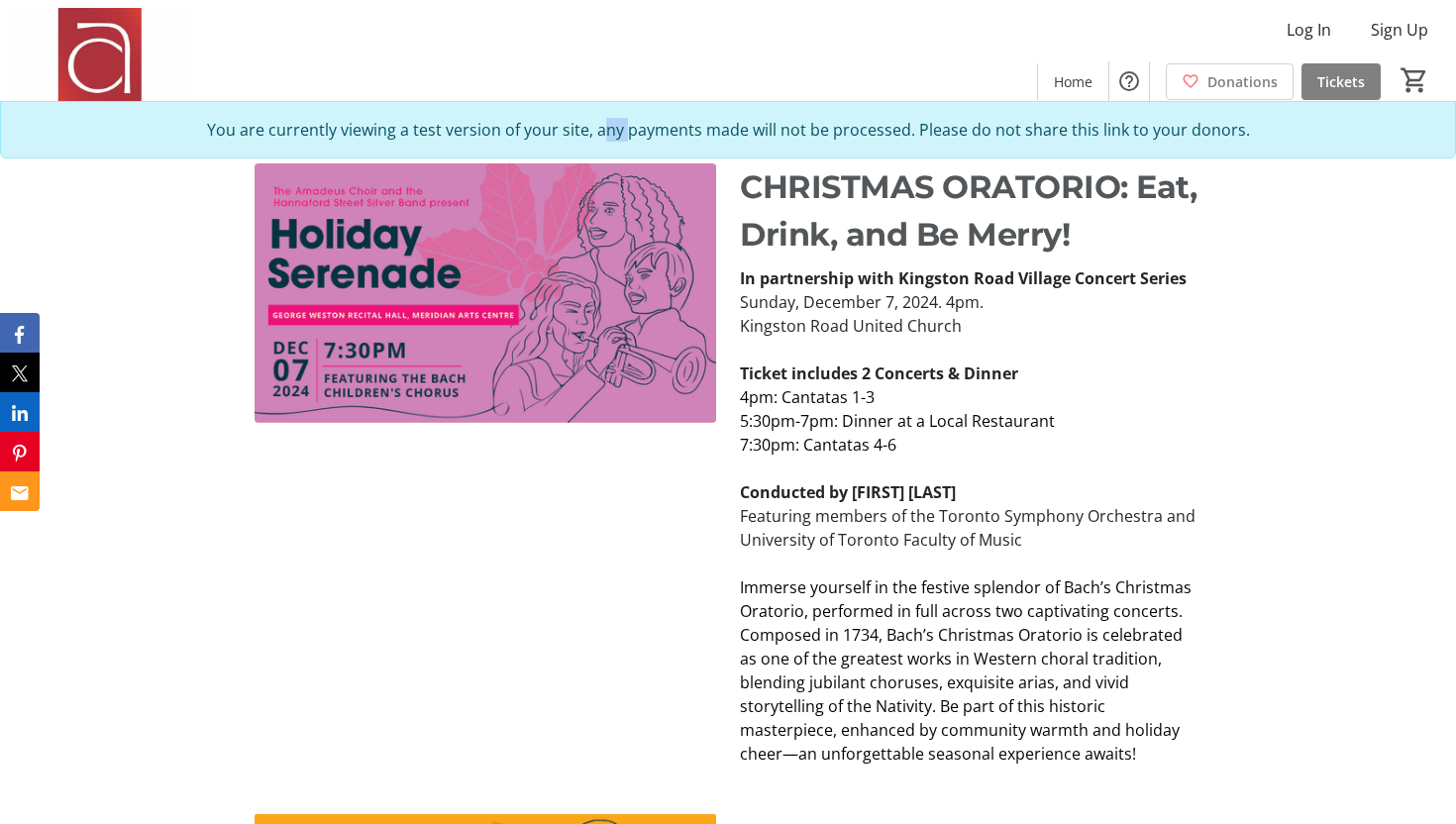 click on "You are currently viewing a test version of your site, any payments made will not be processed. Please do not share this link to your donors." 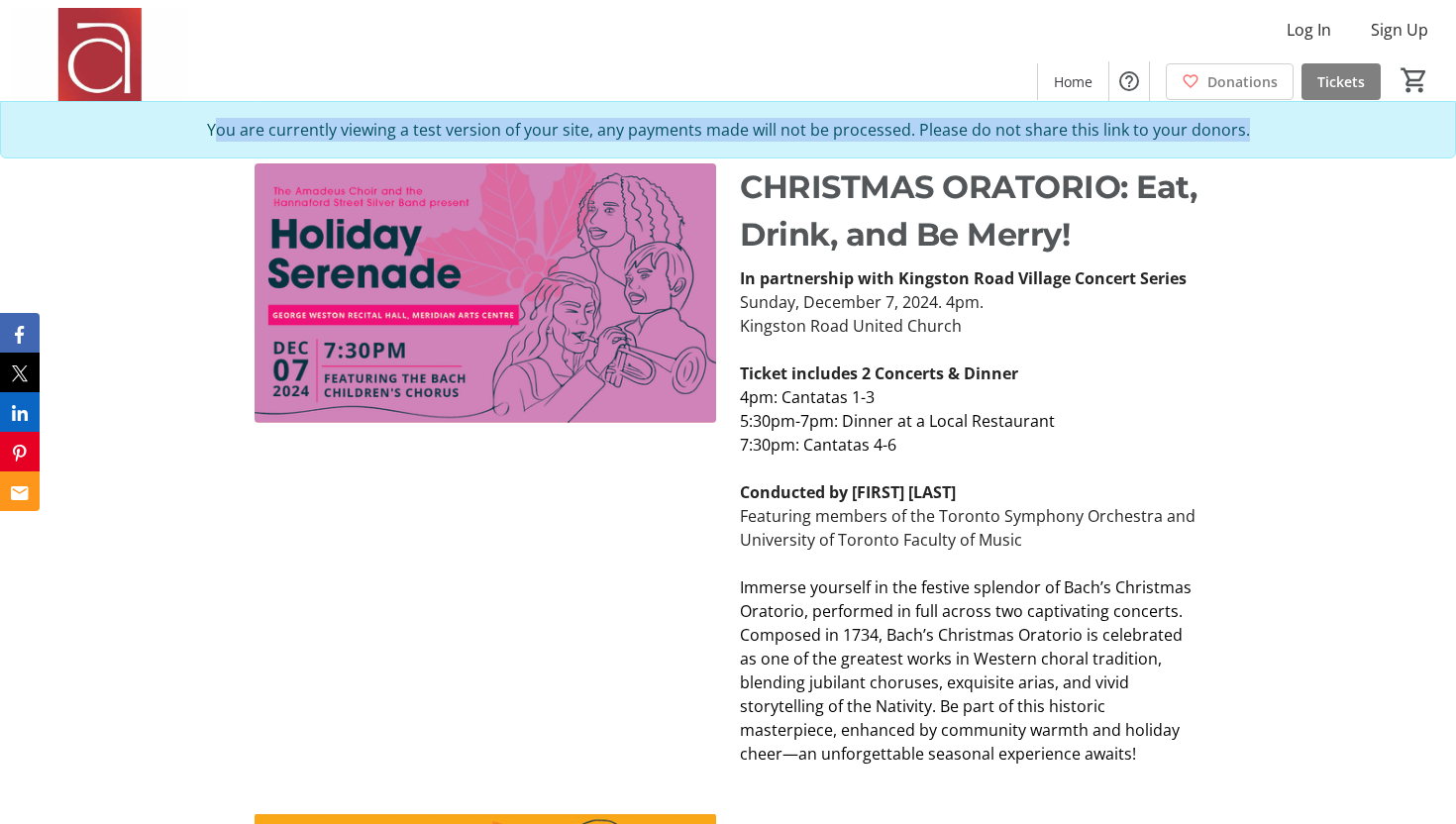 click on "You are currently viewing a test version of your site, any payments made will not be processed. Please do not share this link to your donors." 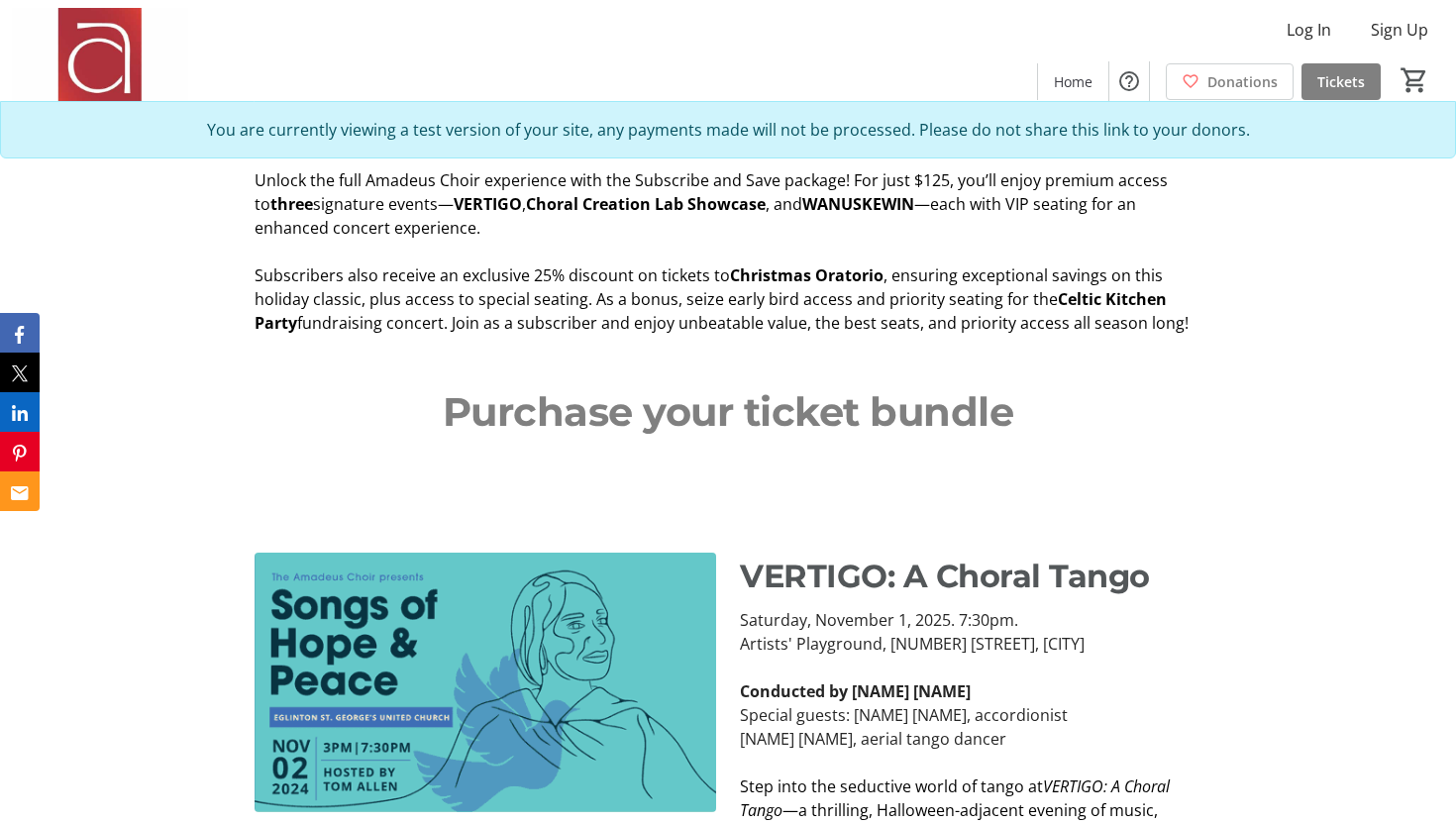scroll, scrollTop: 730, scrollLeft: 0, axis: vertical 